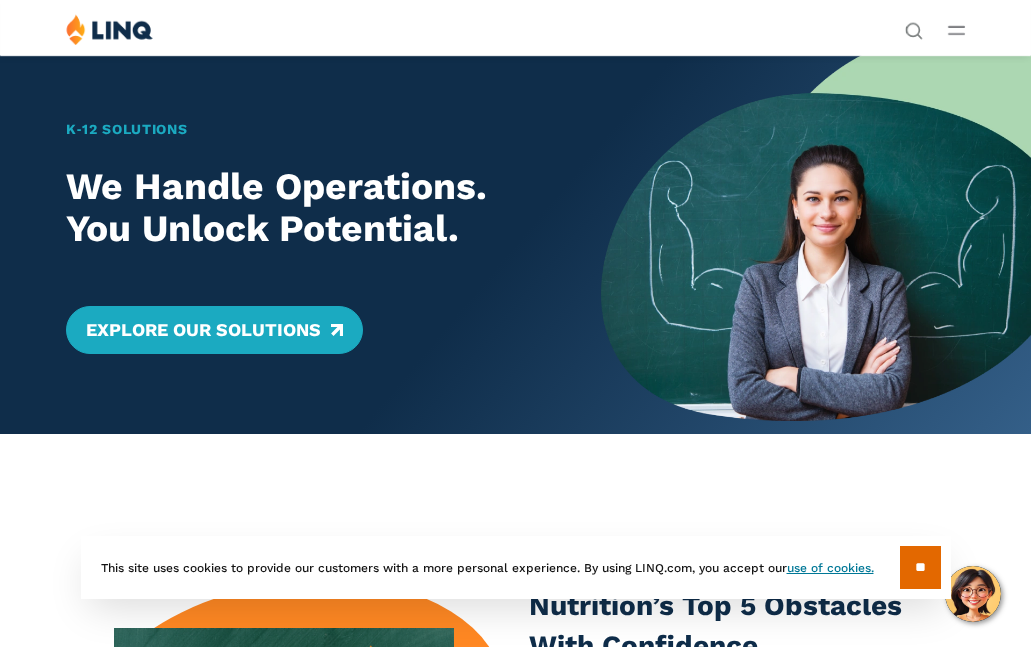 scroll, scrollTop: 0, scrollLeft: 0, axis: both 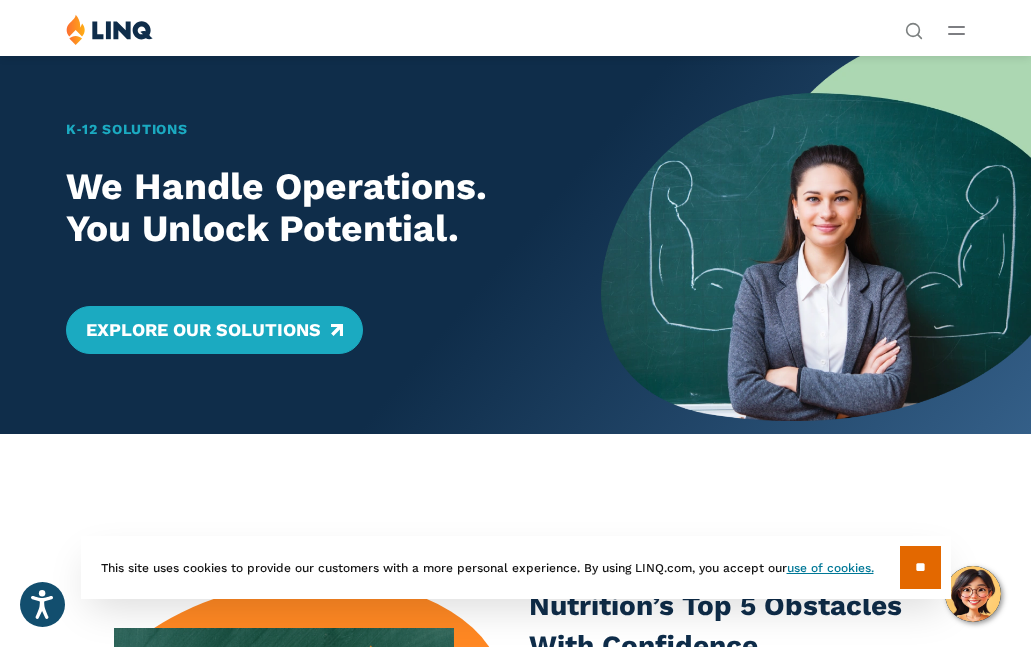 click 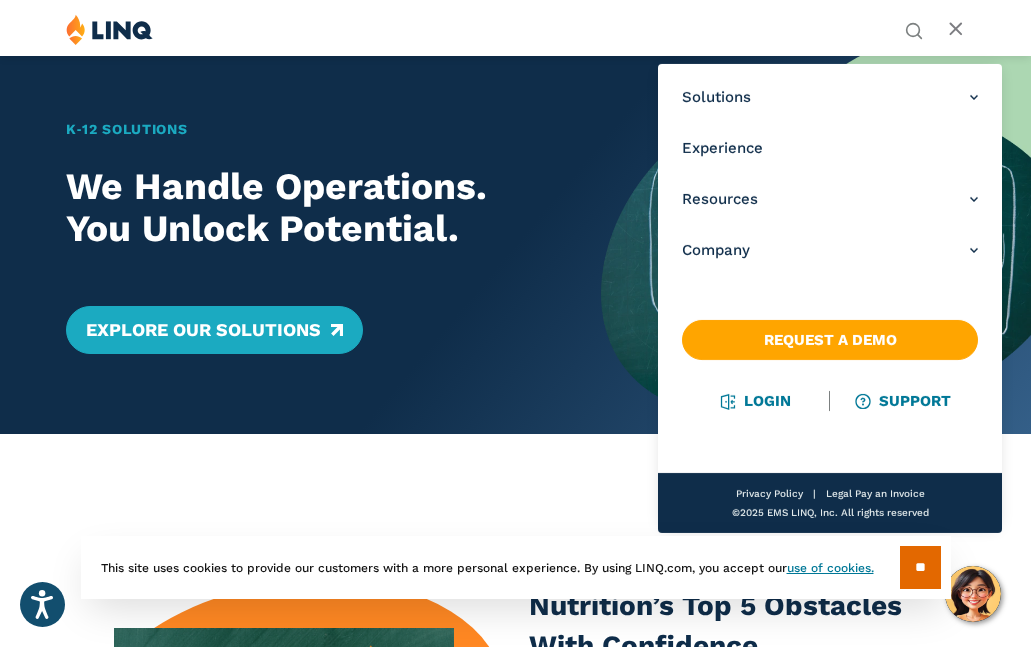 click on "Solutions
Nutrition Overview
NEW  School Nutrition Suite
School Nutrition
State Nutrition
State S-EBT Programs
Payments Overview
Education Resource Planning (ERP) Overview
Finance & Accounting
HR & Payroll
Purchasing
Warehouse Management (WHS)
Reporting & Compliance
Forms & Workflows Overview
Solutions for... Superintendents
Technology Directors
Finance & Business Operations Leaders
Human Resources Leaders
Nutrition Leaders
State Education Agencies
Experience
Resources Resource Library
Blog
Guide
Report
Video
Infographic
Case Study
Worksheet
Webinar
Toolkit
Other
Company Overview
Why LINQ?
Careers
Leadership
Events
News
Contact
Legal
Privacy Policy
Request a Demo
Support
Login
Privacy Policy
Legal
Pay an Invoice
©2025 EMS LINQ, Inc. All rights reserved" at bounding box center [830, 298] 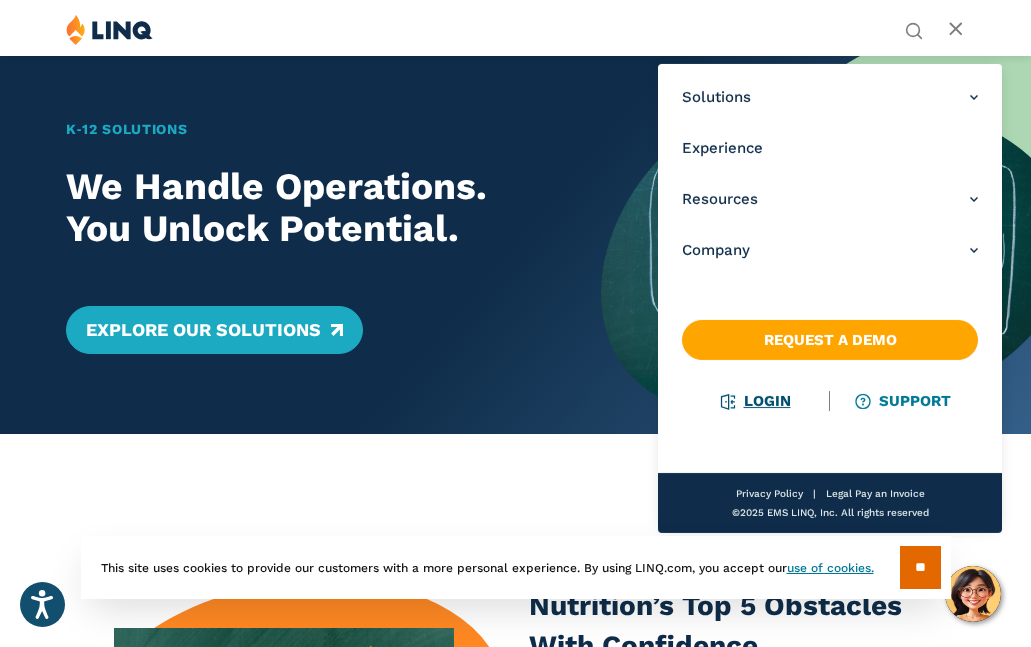 click on "Login" at bounding box center (756, 401) 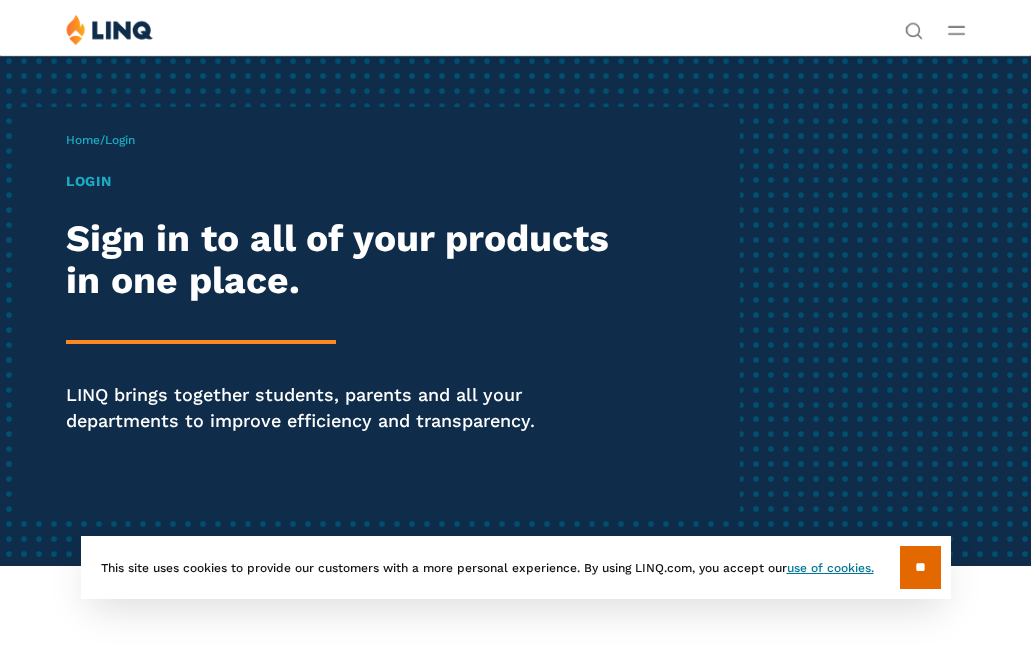 scroll, scrollTop: 0, scrollLeft: 0, axis: both 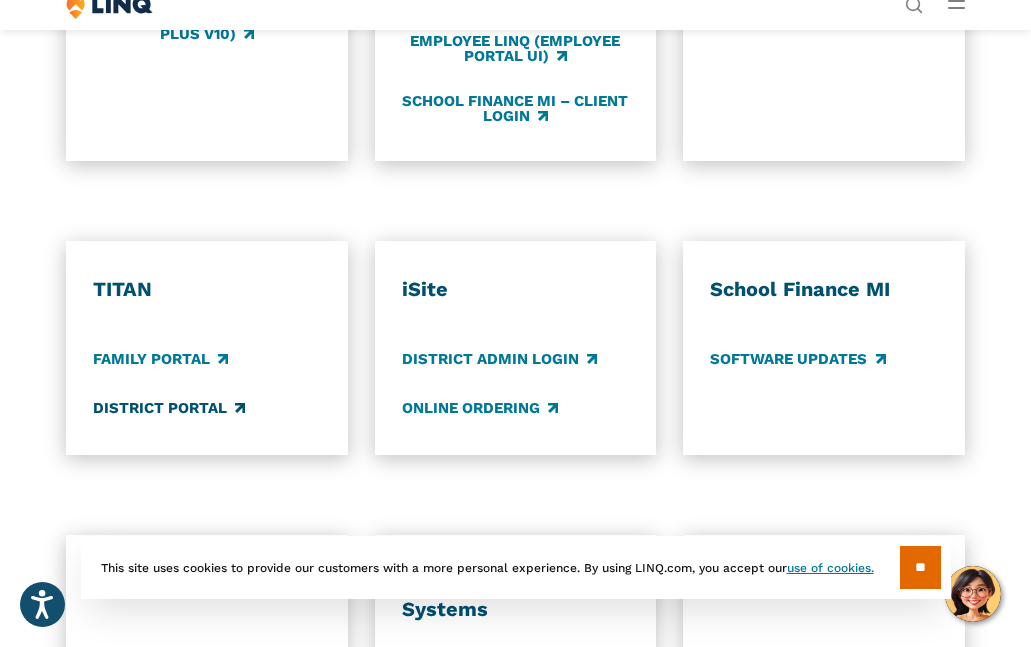 click on "District Portal" at bounding box center (169, 408) 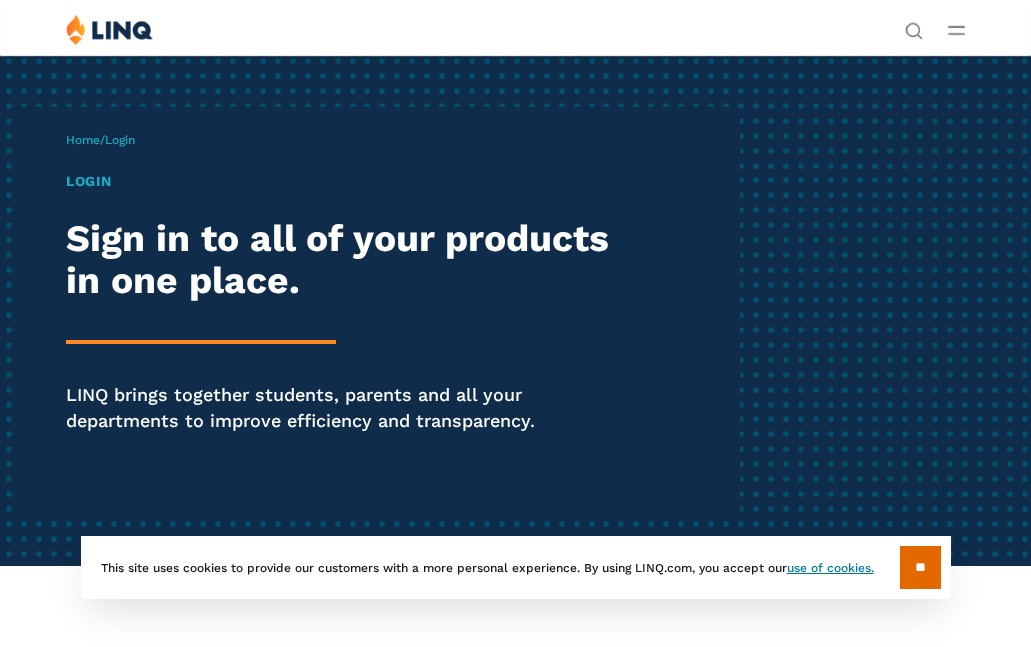 scroll, scrollTop: 1198, scrollLeft: 0, axis: vertical 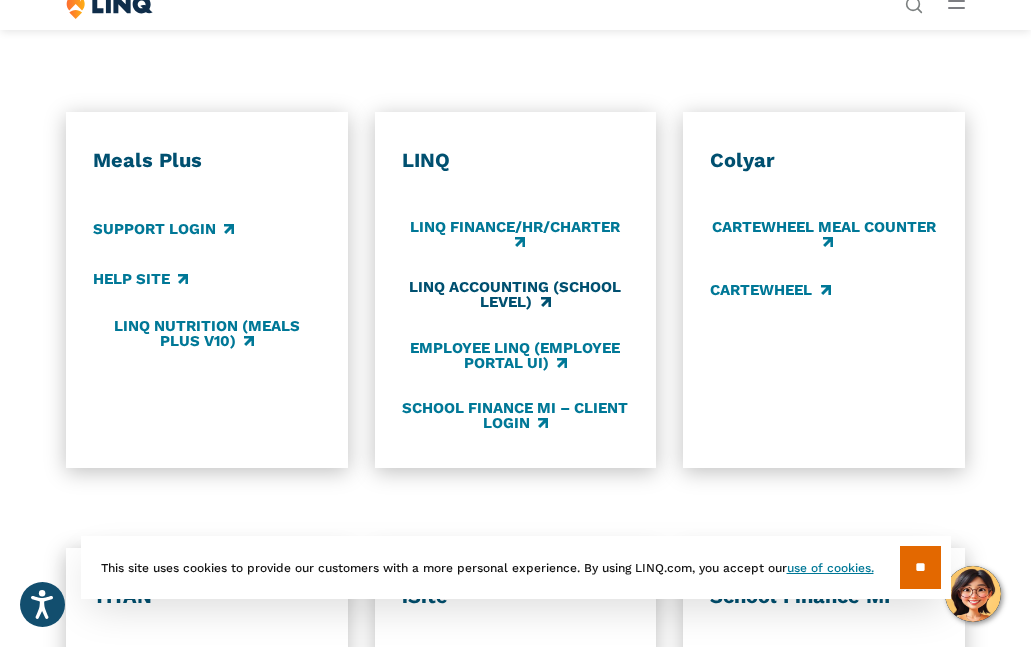 click on "LINQ Accounting (school level)" at bounding box center (516, 295) 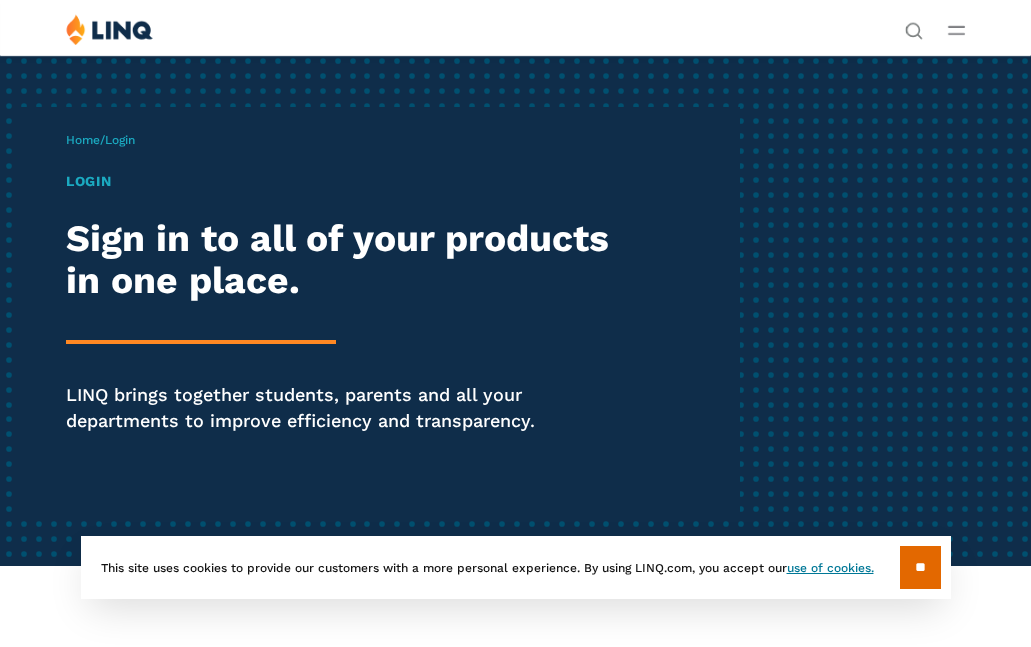 scroll, scrollTop: 891, scrollLeft: 0, axis: vertical 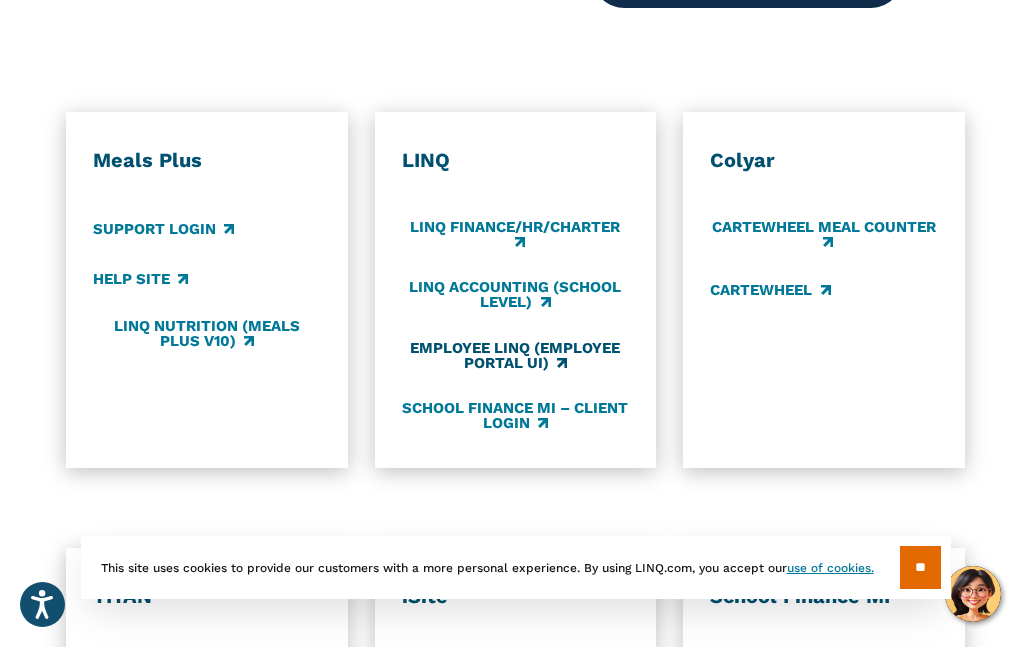 click on "Employee LINQ (Employee Portal UI)" at bounding box center [516, 355] 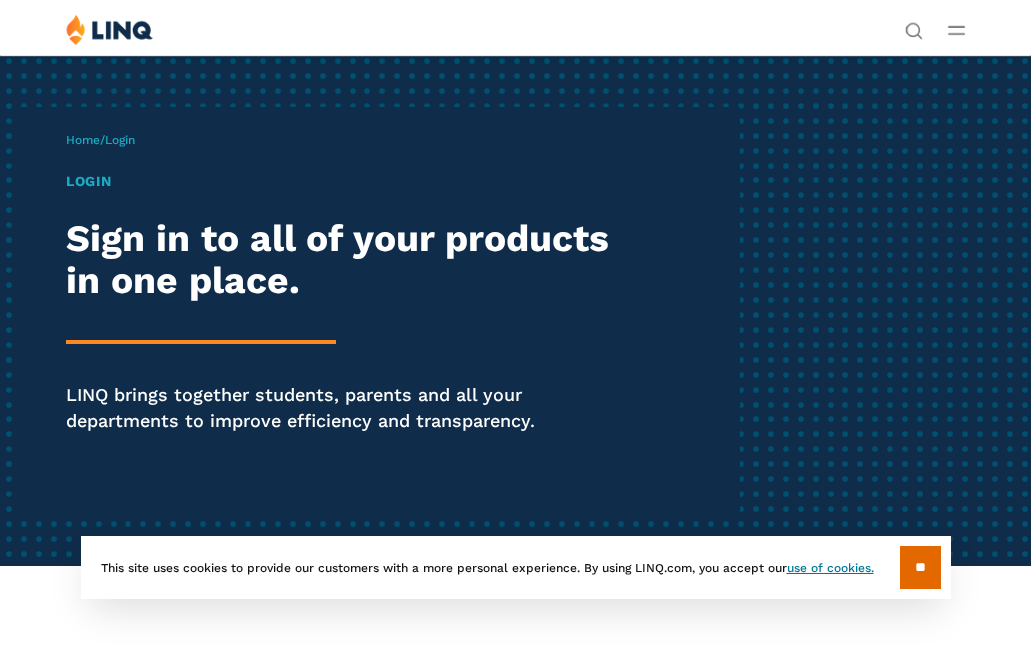 scroll, scrollTop: 891, scrollLeft: 0, axis: vertical 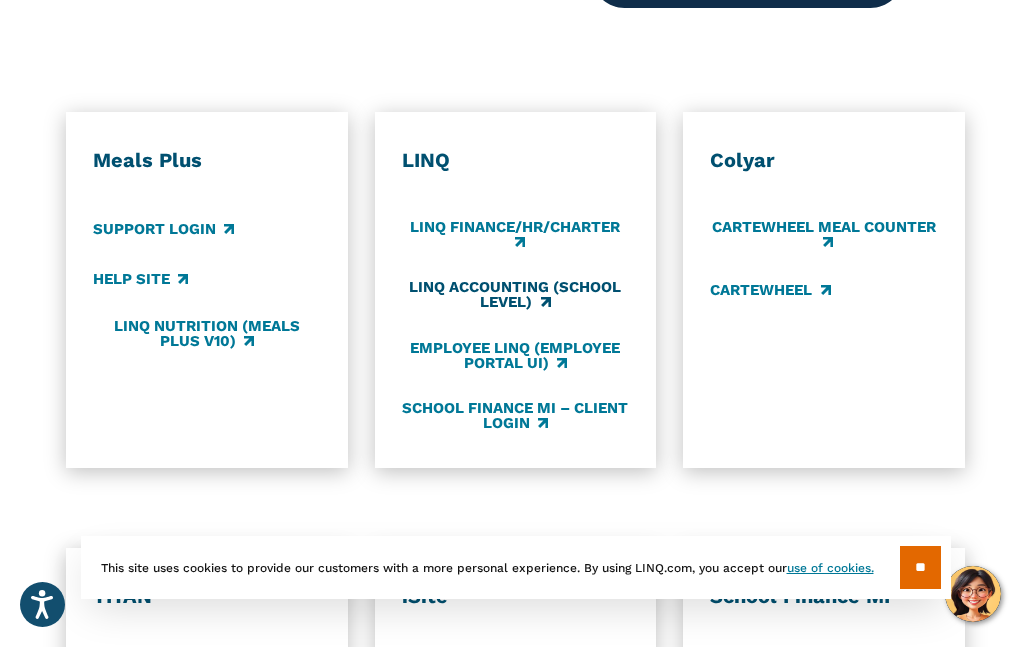 click on "LINQ Accounting (school level)" at bounding box center (516, 295) 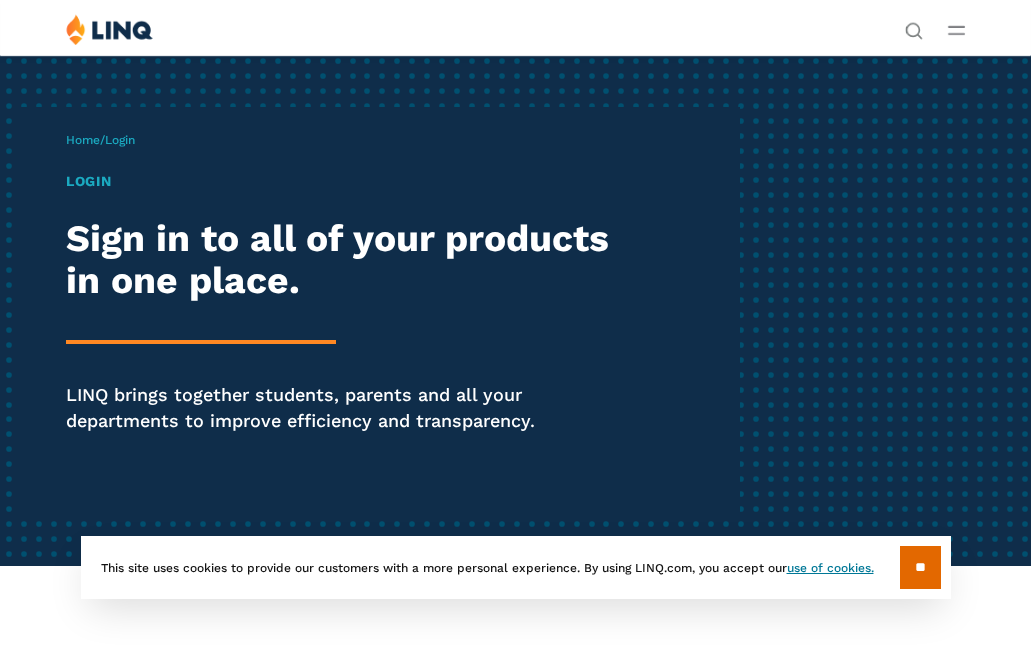 scroll, scrollTop: 891, scrollLeft: 0, axis: vertical 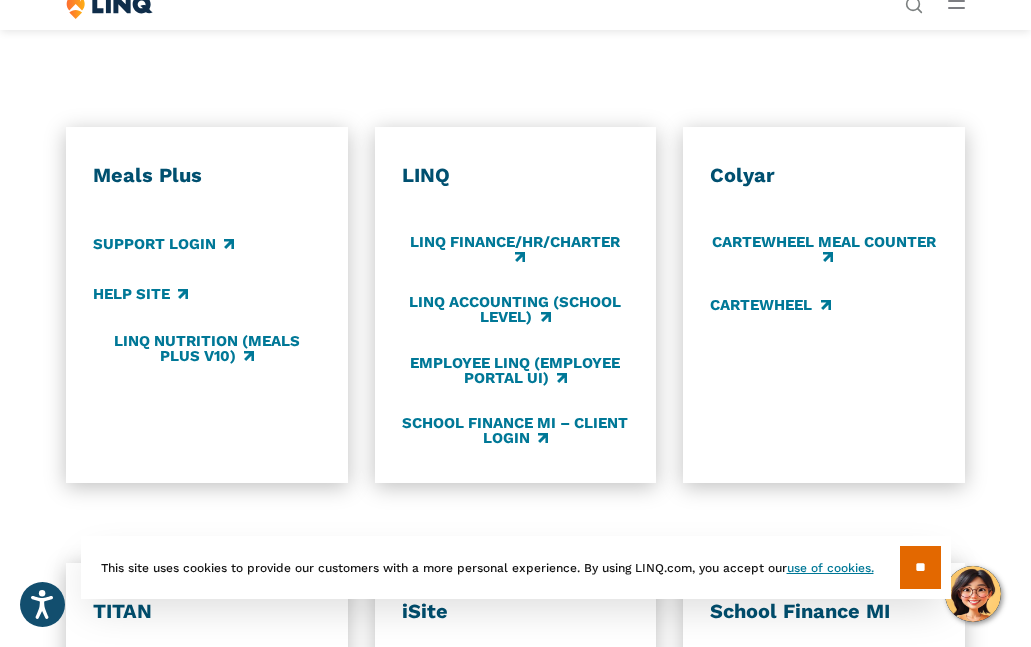 click on "Application Login
Which application would you like to sign in to?
LINQ connects the entire K‑12 community, helping your district to work far more efficiently.
Meals Plus
Support Login
Help Site
LINQ Nutrition (Meals Plus v10)
LINQ
LINQ Finance/HR/Charter
LINQ Accounting (school level)
Employee LINQ (Employee Portal UI)
School Finance MI – Client Login
Colyar
CARTEWHEEL Meal Counter
CARTEWHEEL
TITAN
Family Portal
District Portal
iSite
District Admin Login
Online Ordering
School Finance MI
Software Updates
K12 Payments Center
Parent Login
Specialized Data Systems
X-Connect
Script
School Login" at bounding box center [515, 417] 